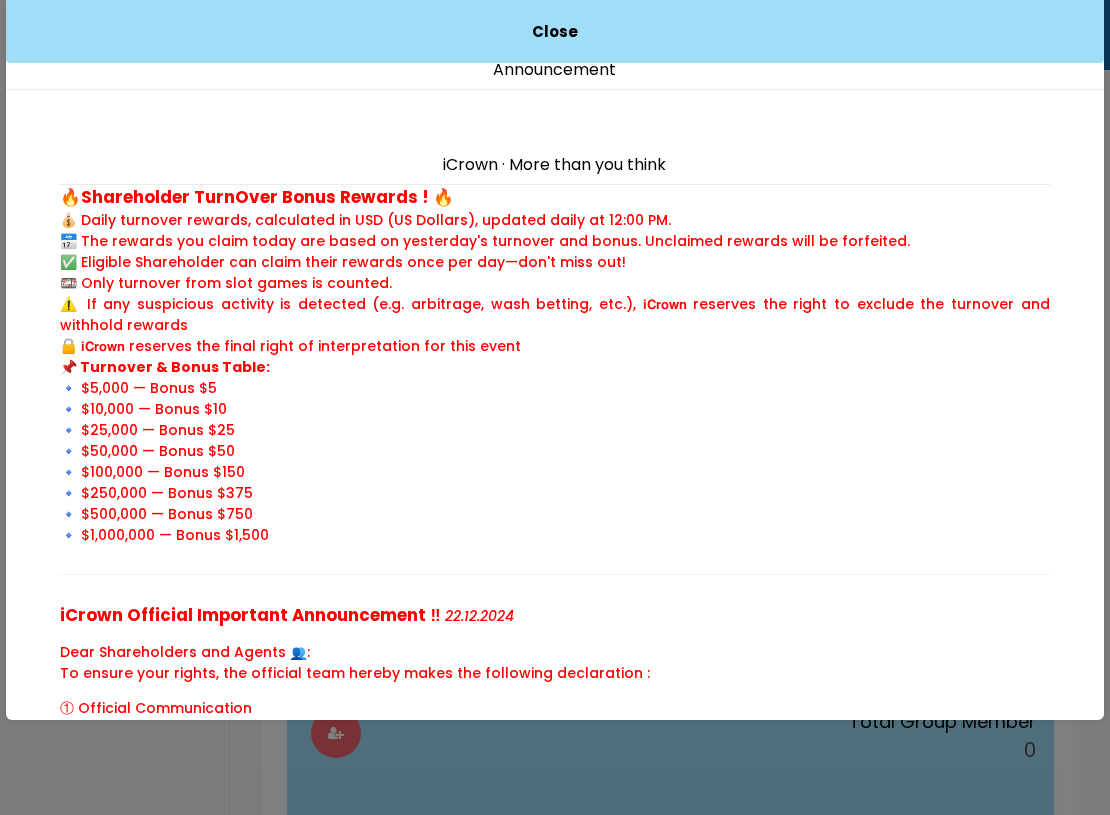 scroll, scrollTop: 0, scrollLeft: 0, axis: both 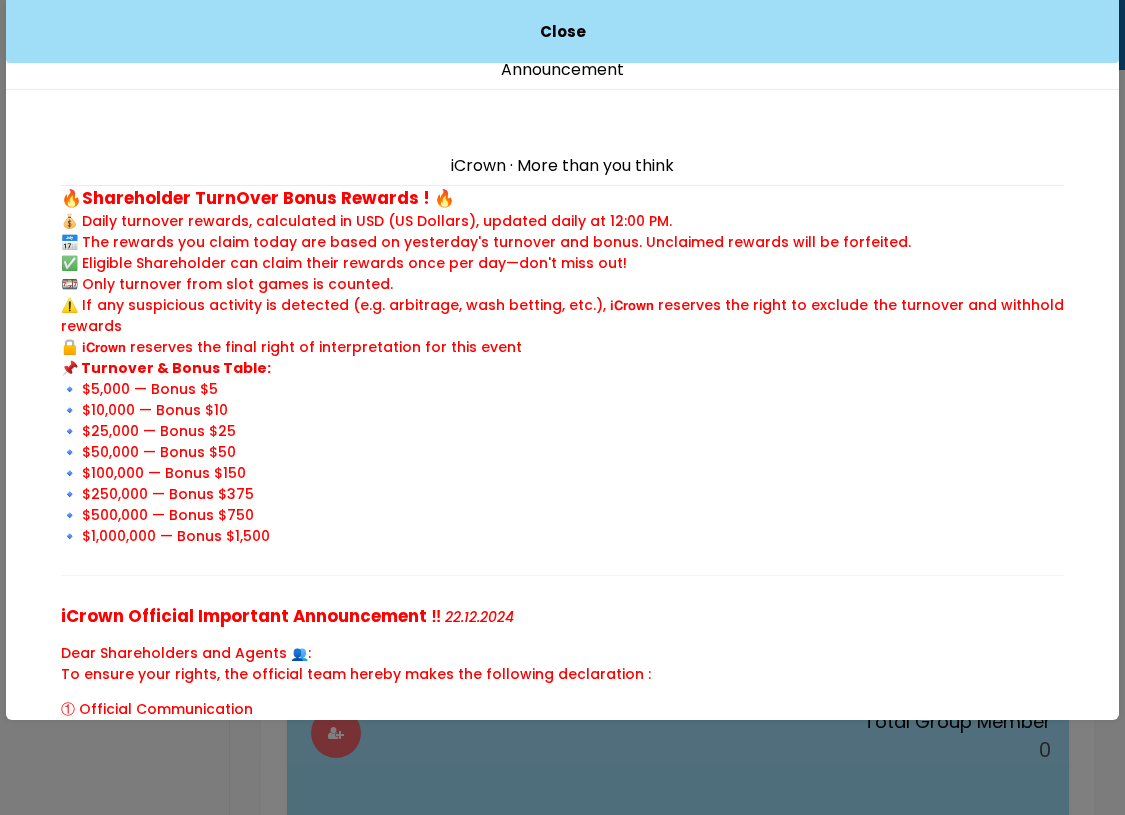 click on "Close" at bounding box center (563, 31) 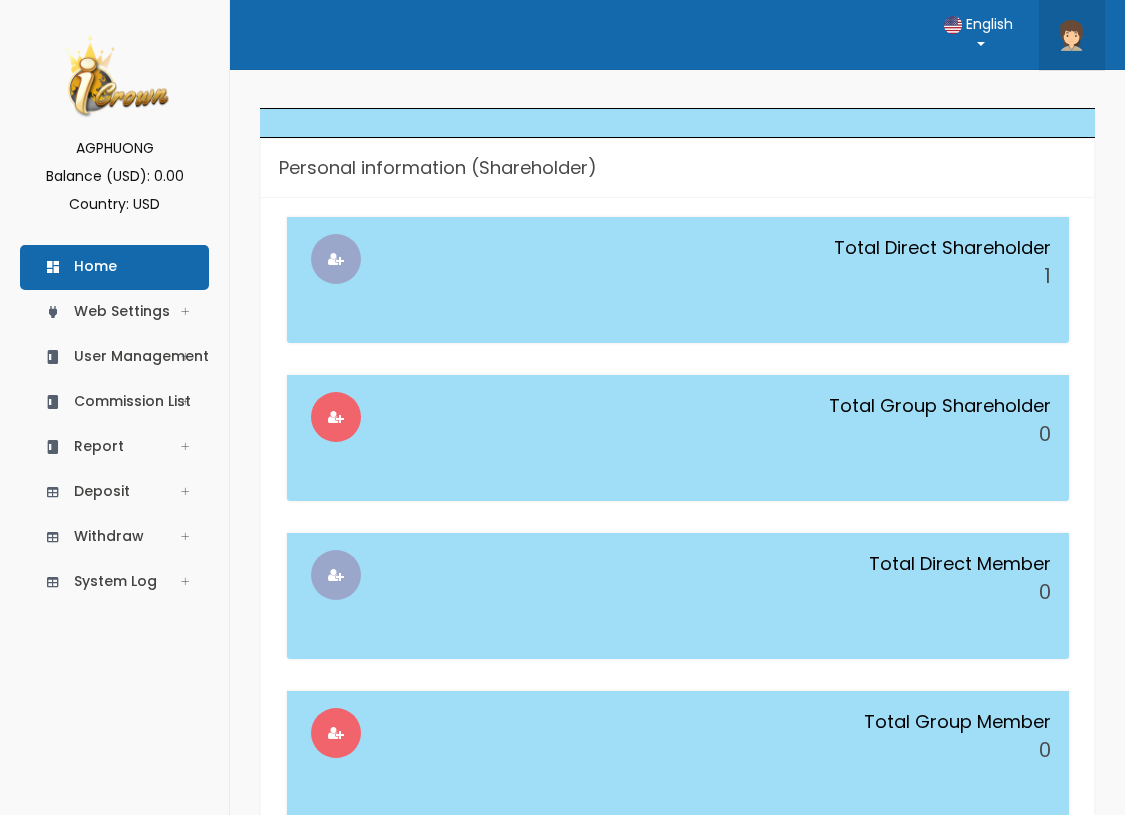 click at bounding box center (1071, 35) 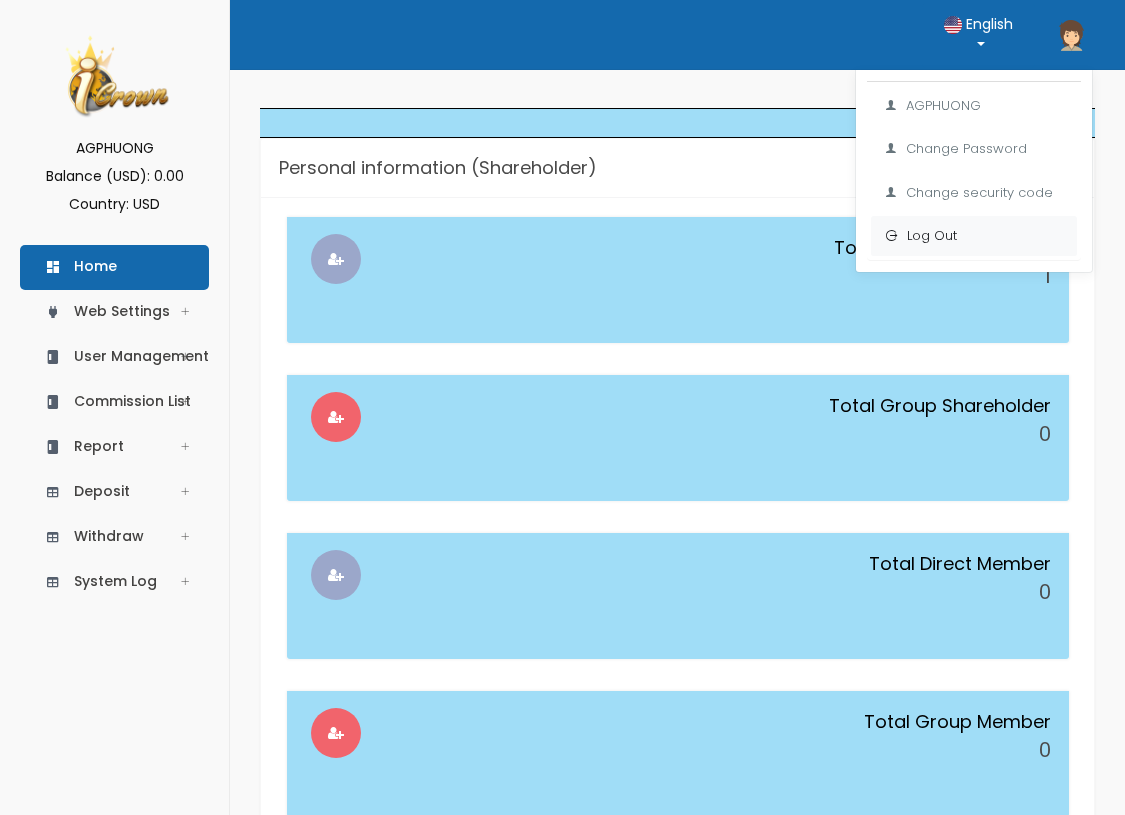 click on "Log Out" at bounding box center (974, 236) 